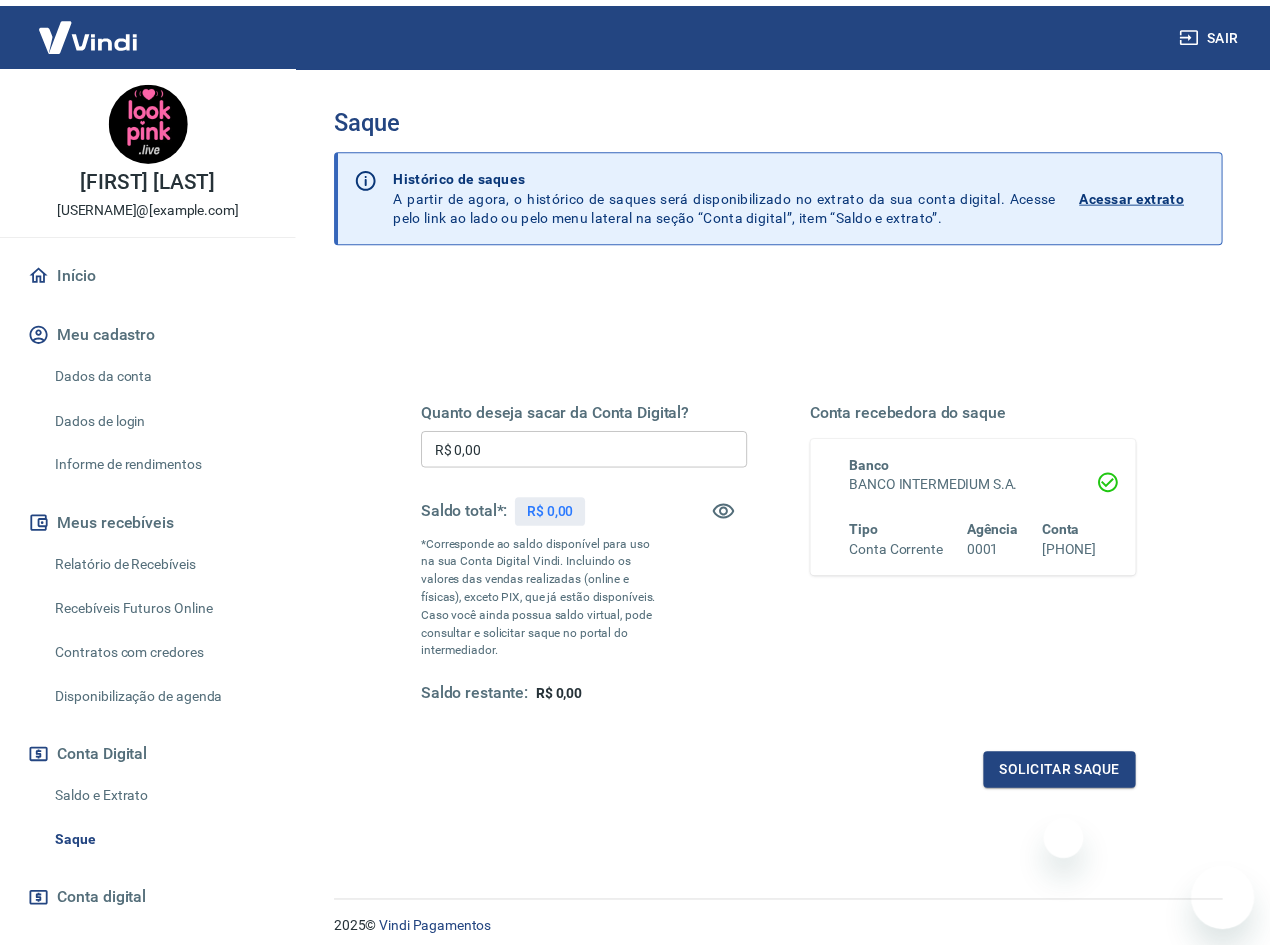 scroll, scrollTop: 0, scrollLeft: 0, axis: both 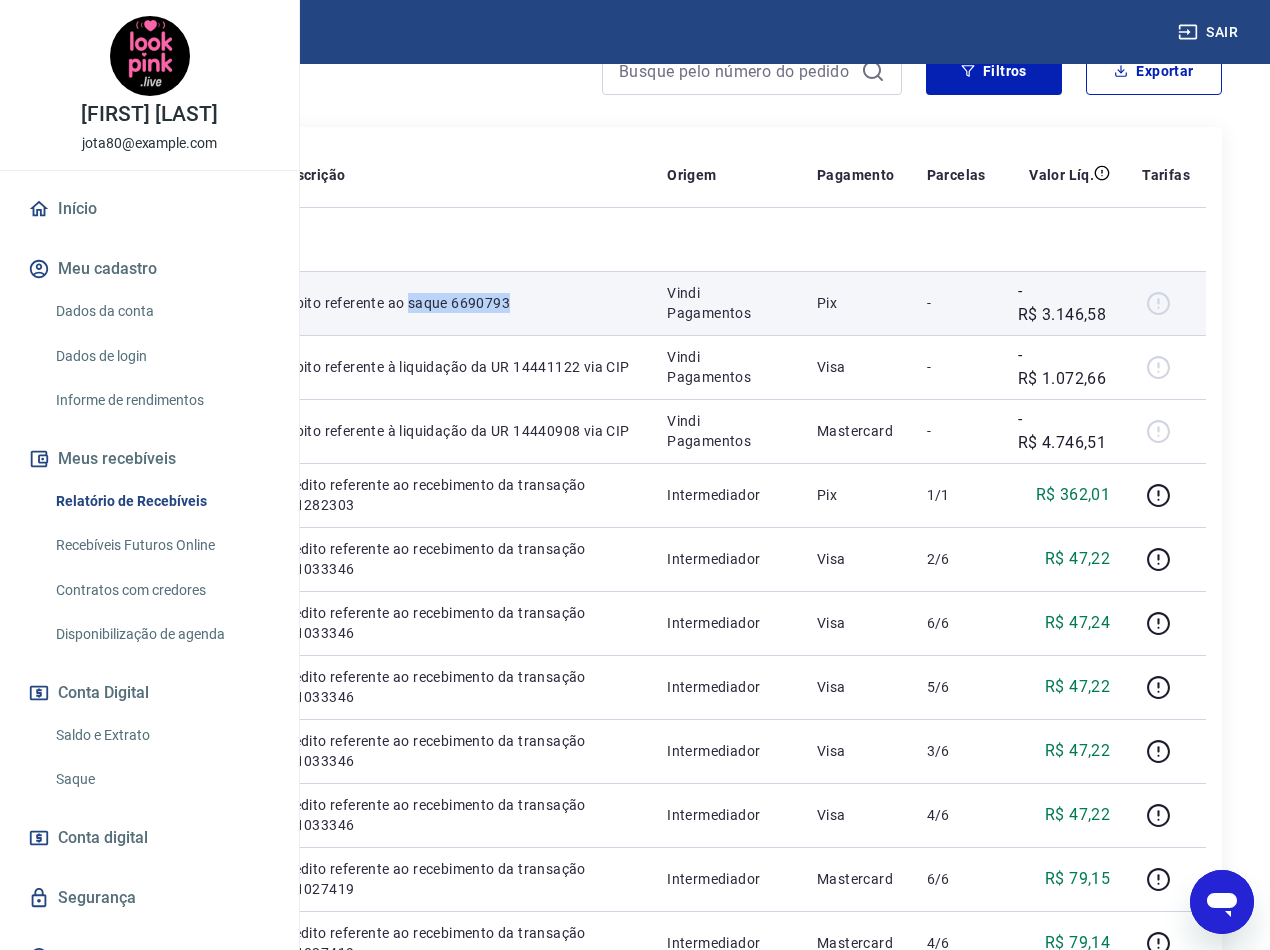 drag, startPoint x: 628, startPoint y: 359, endPoint x: 567, endPoint y: 343, distance: 63.06346 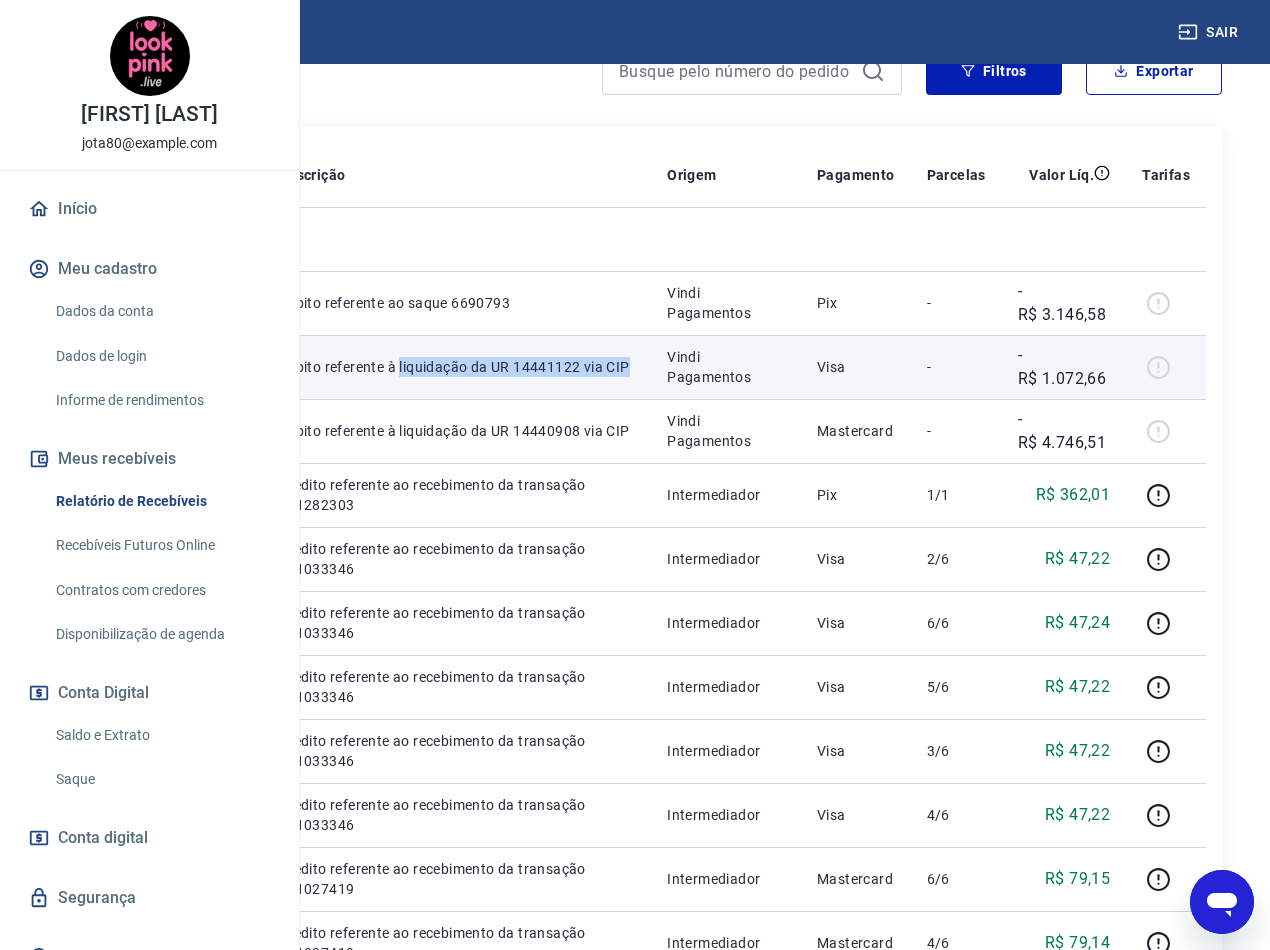 drag, startPoint x: 611, startPoint y: 470, endPoint x: 563, endPoint y: 425, distance: 65.795135 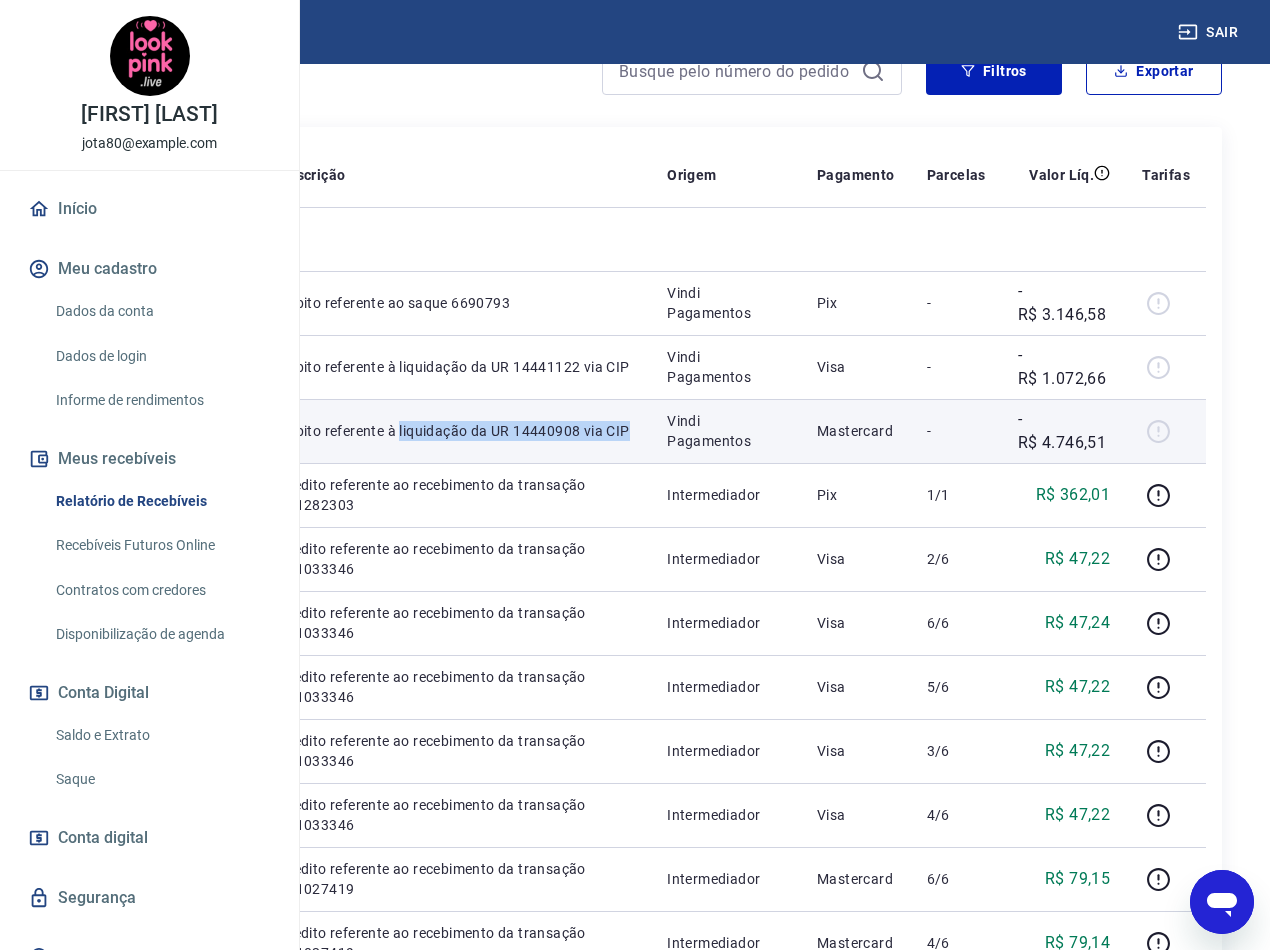 drag, startPoint x: 627, startPoint y: 560, endPoint x: 568, endPoint y: 528, distance: 67.11929 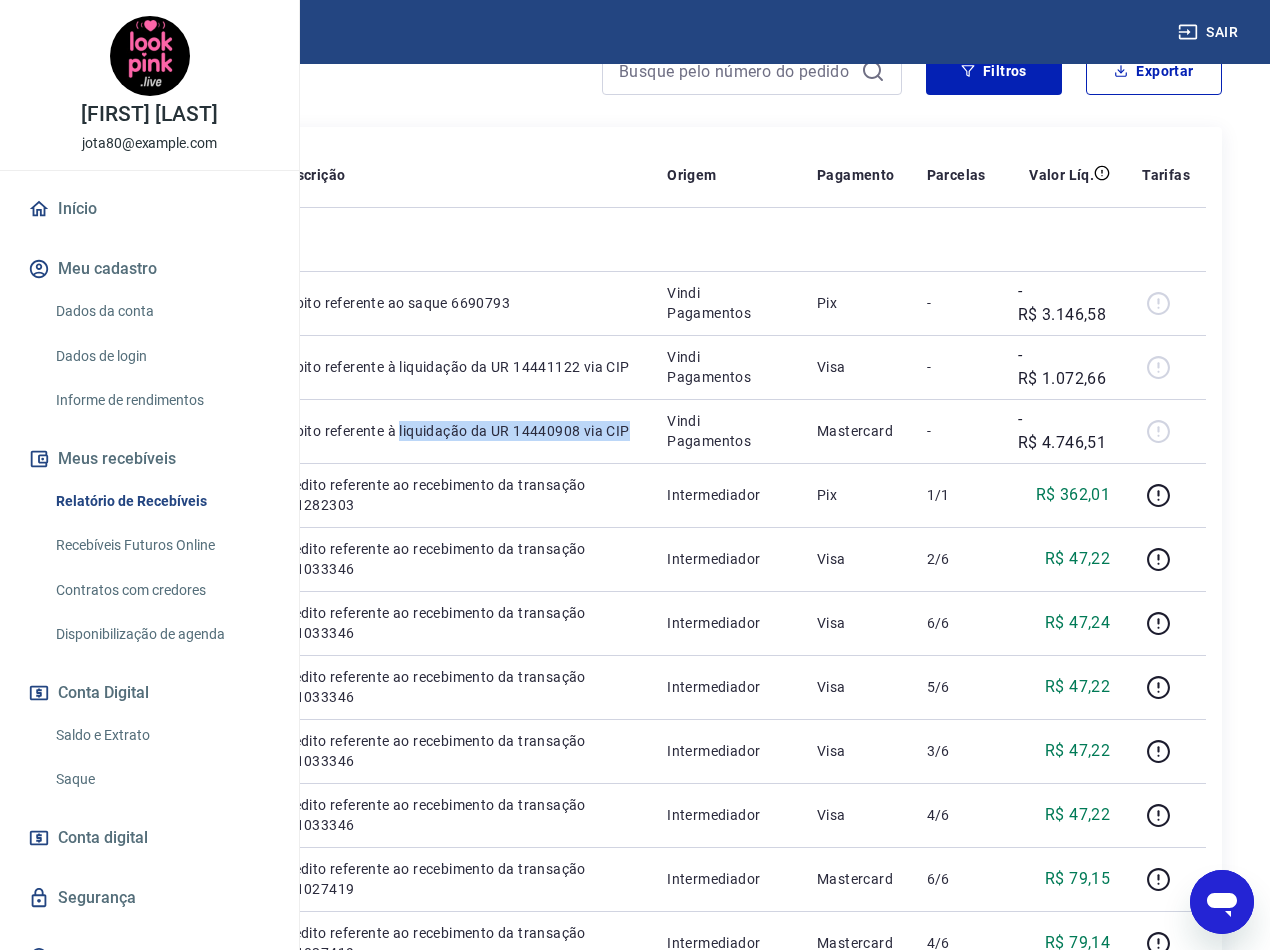 drag, startPoint x: 992, startPoint y: 19, endPoint x: 977, endPoint y: 19, distance: 15 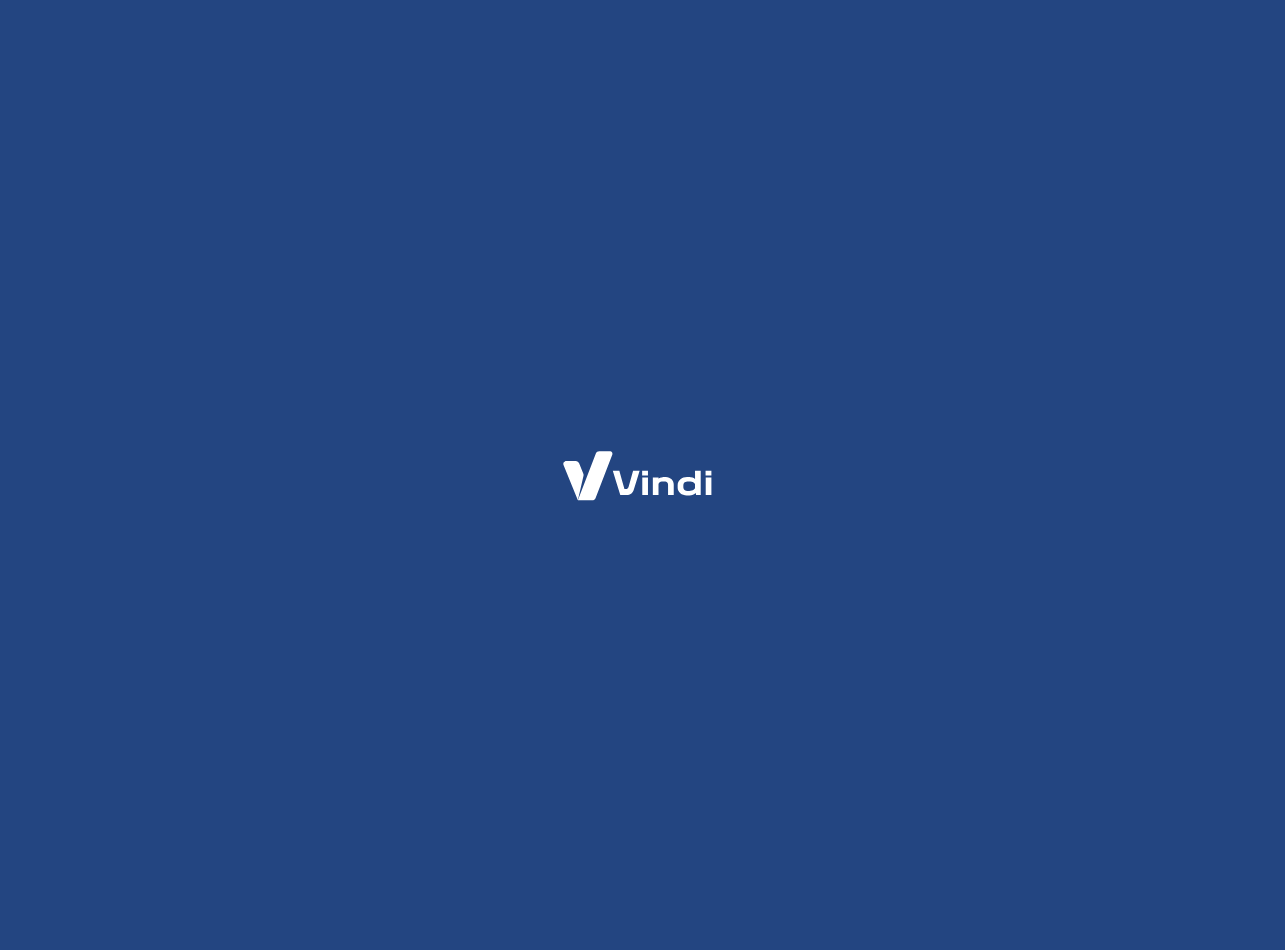 scroll, scrollTop: 0, scrollLeft: 0, axis: both 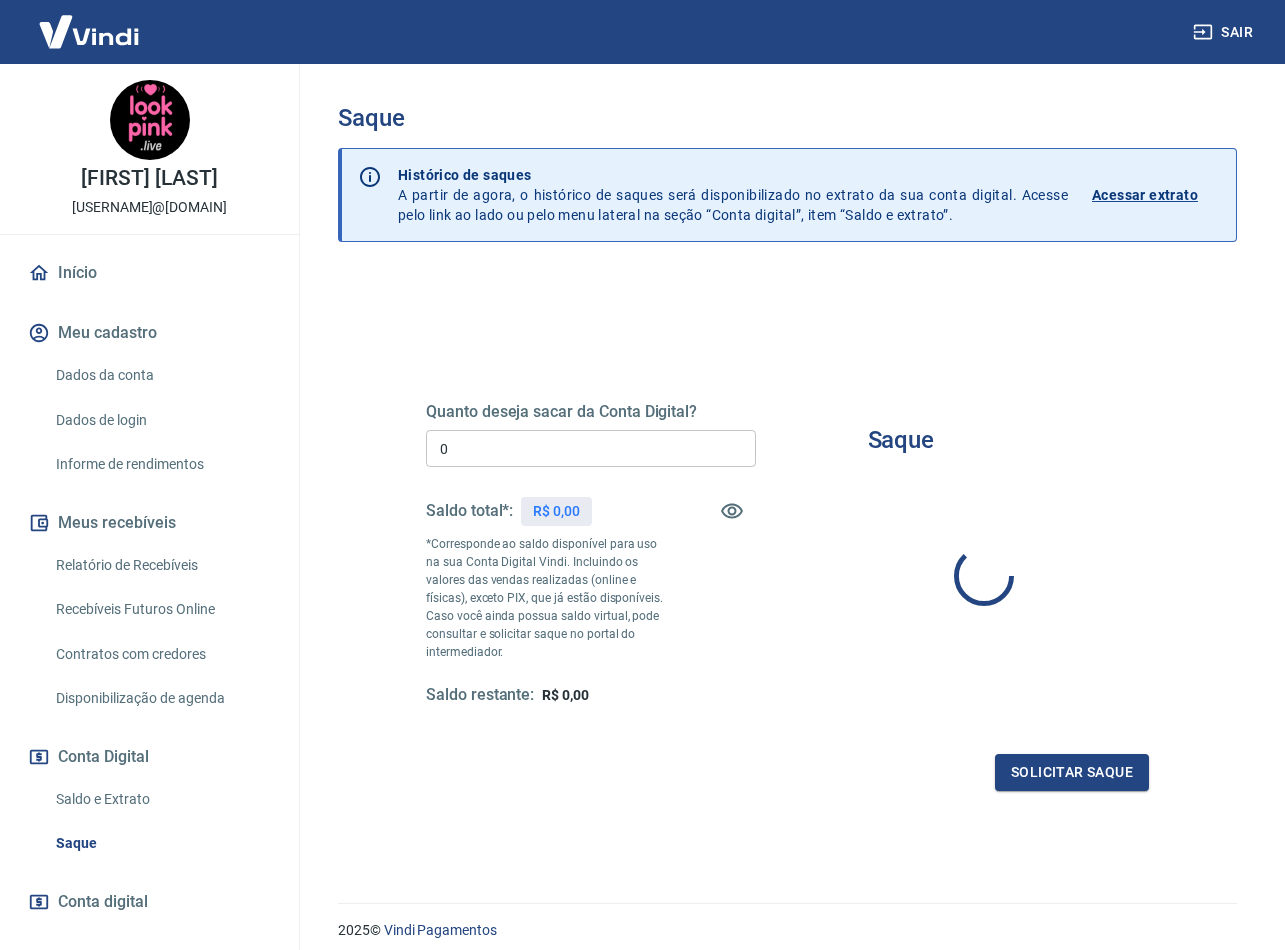 type on "R$ 0,00" 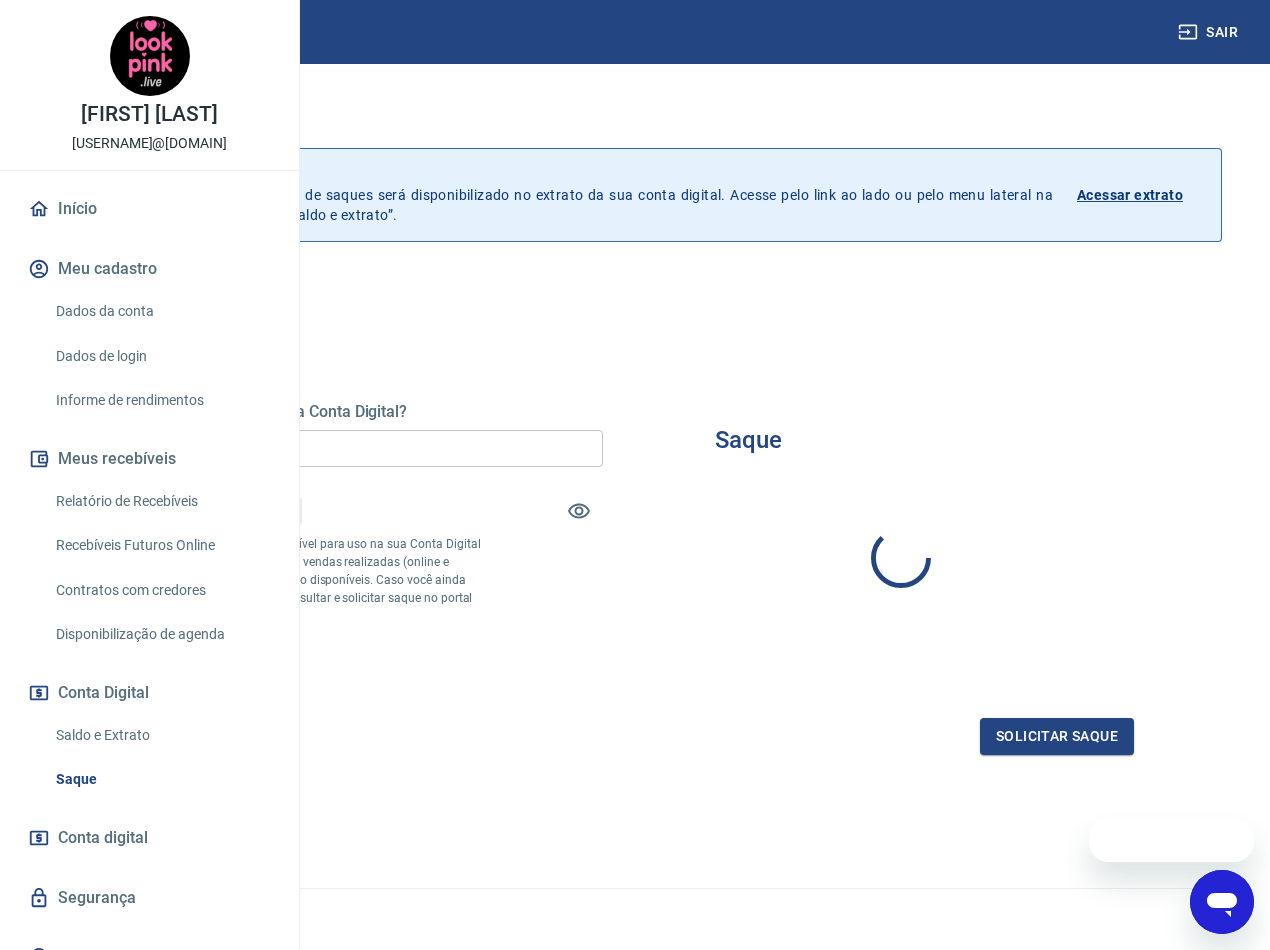 scroll, scrollTop: 0, scrollLeft: 0, axis: both 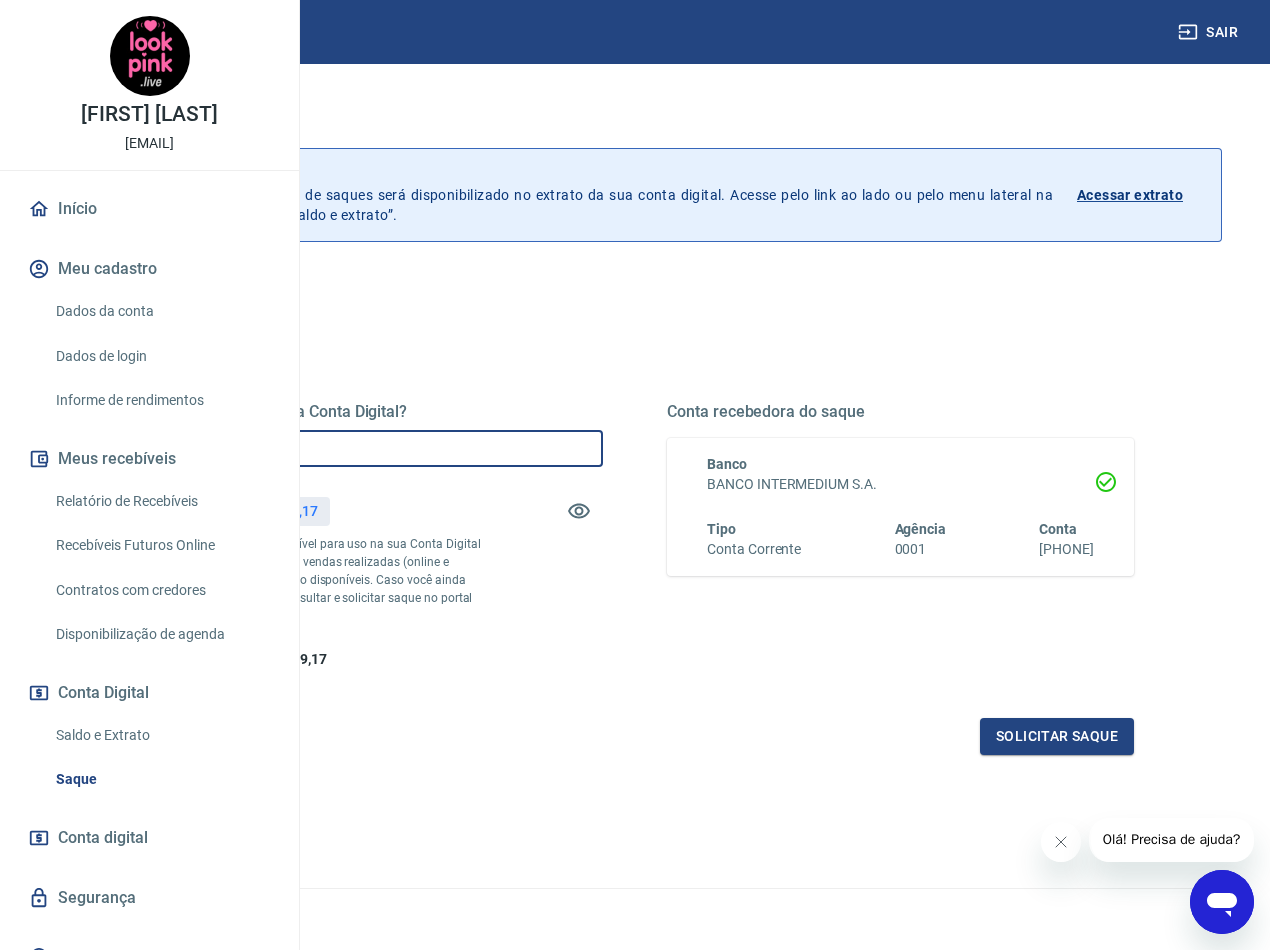 click on "R$ 0,00" at bounding box center [369, 448] 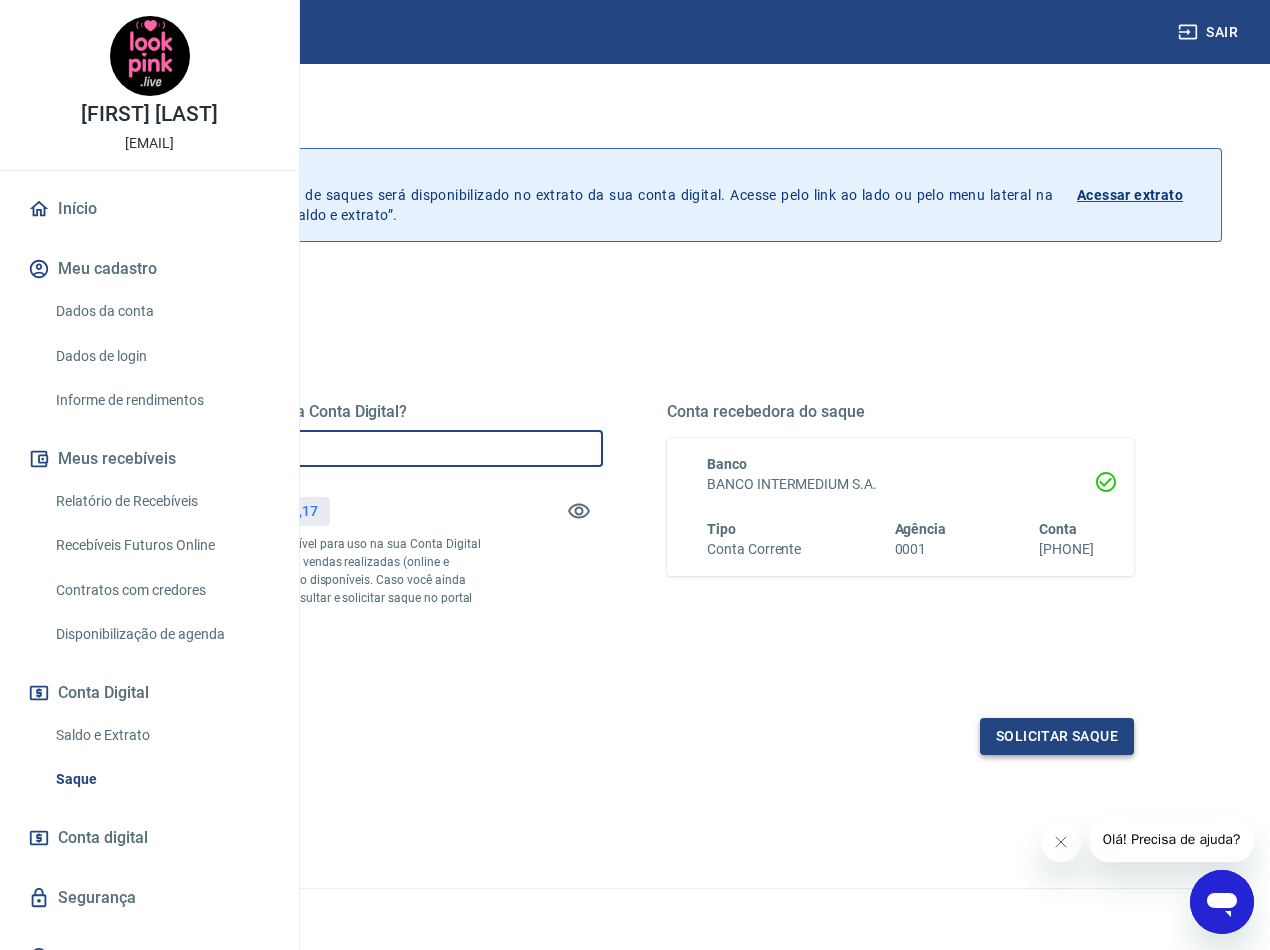 type on "R$ 5.819,17" 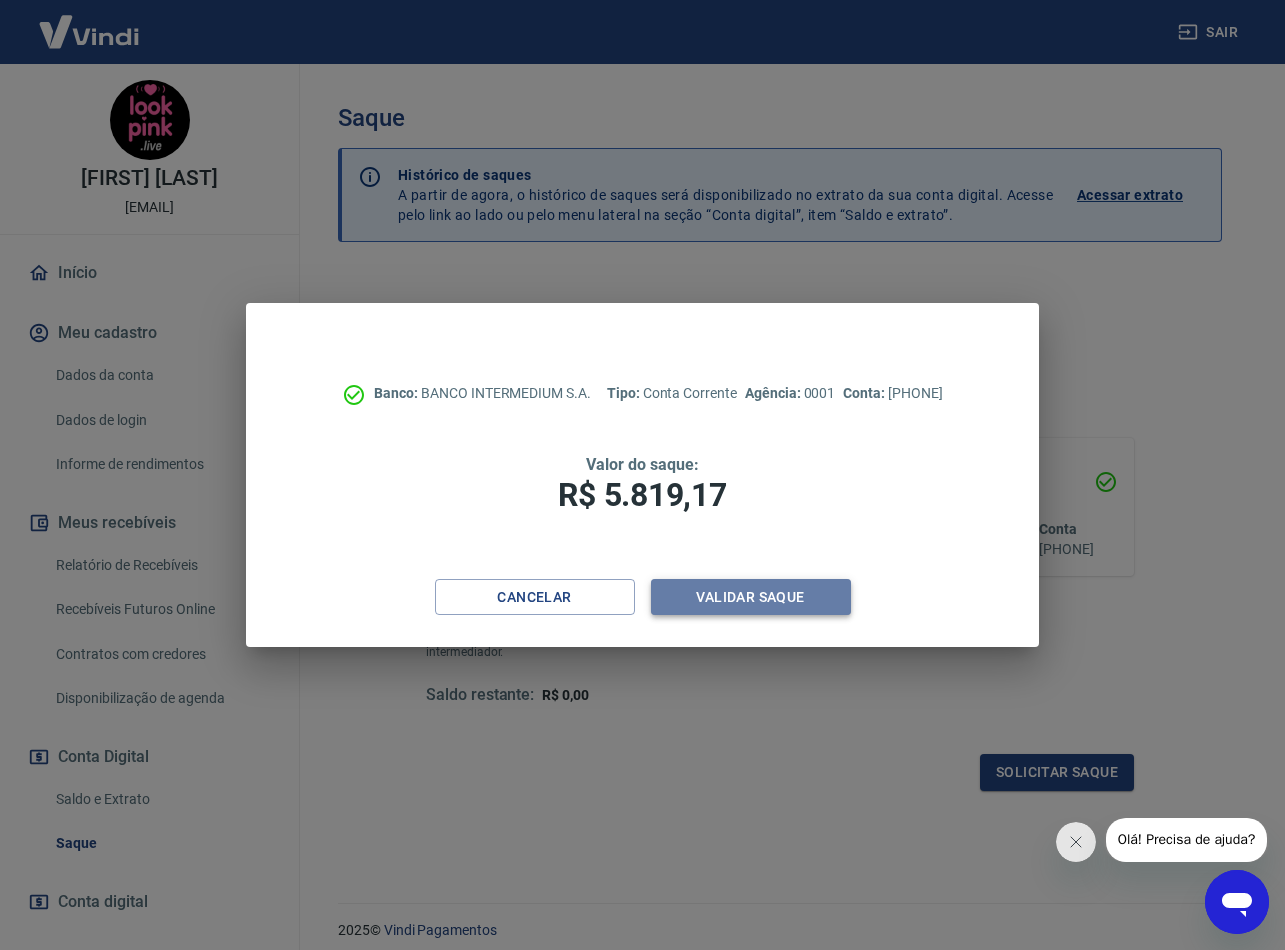 click on "Validar saque" at bounding box center (751, 597) 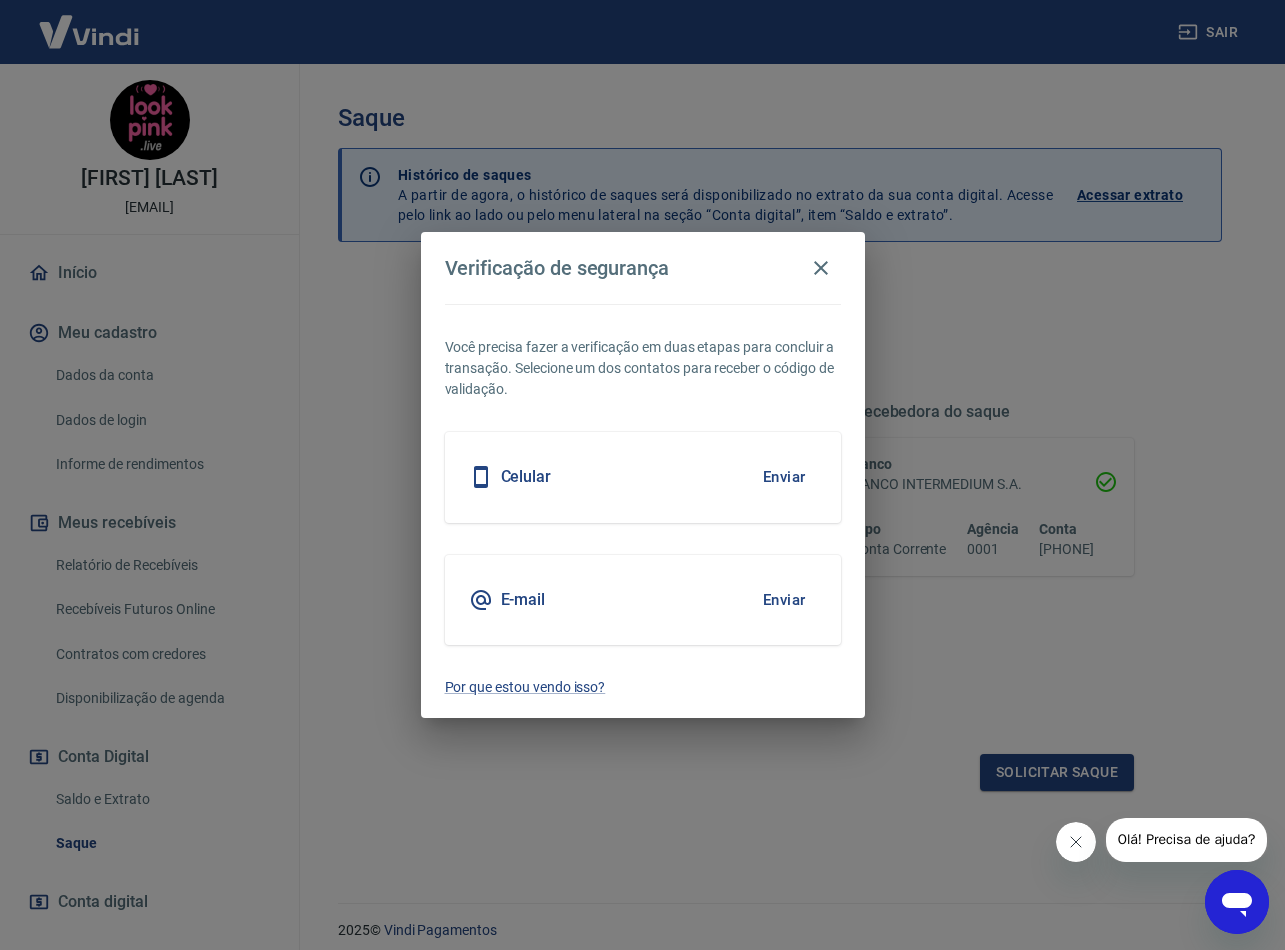 click 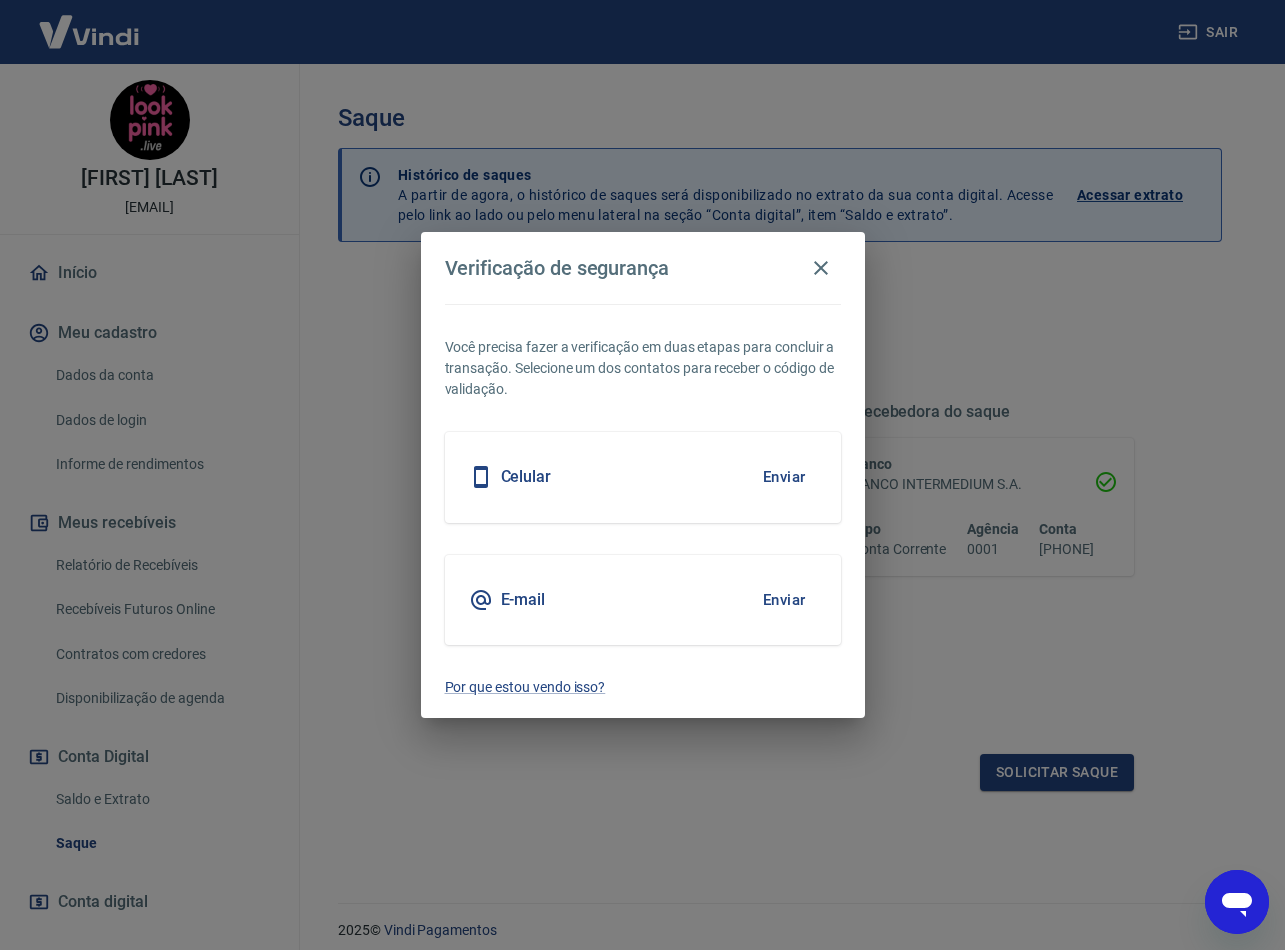 click on "Enviar" at bounding box center [784, 600] 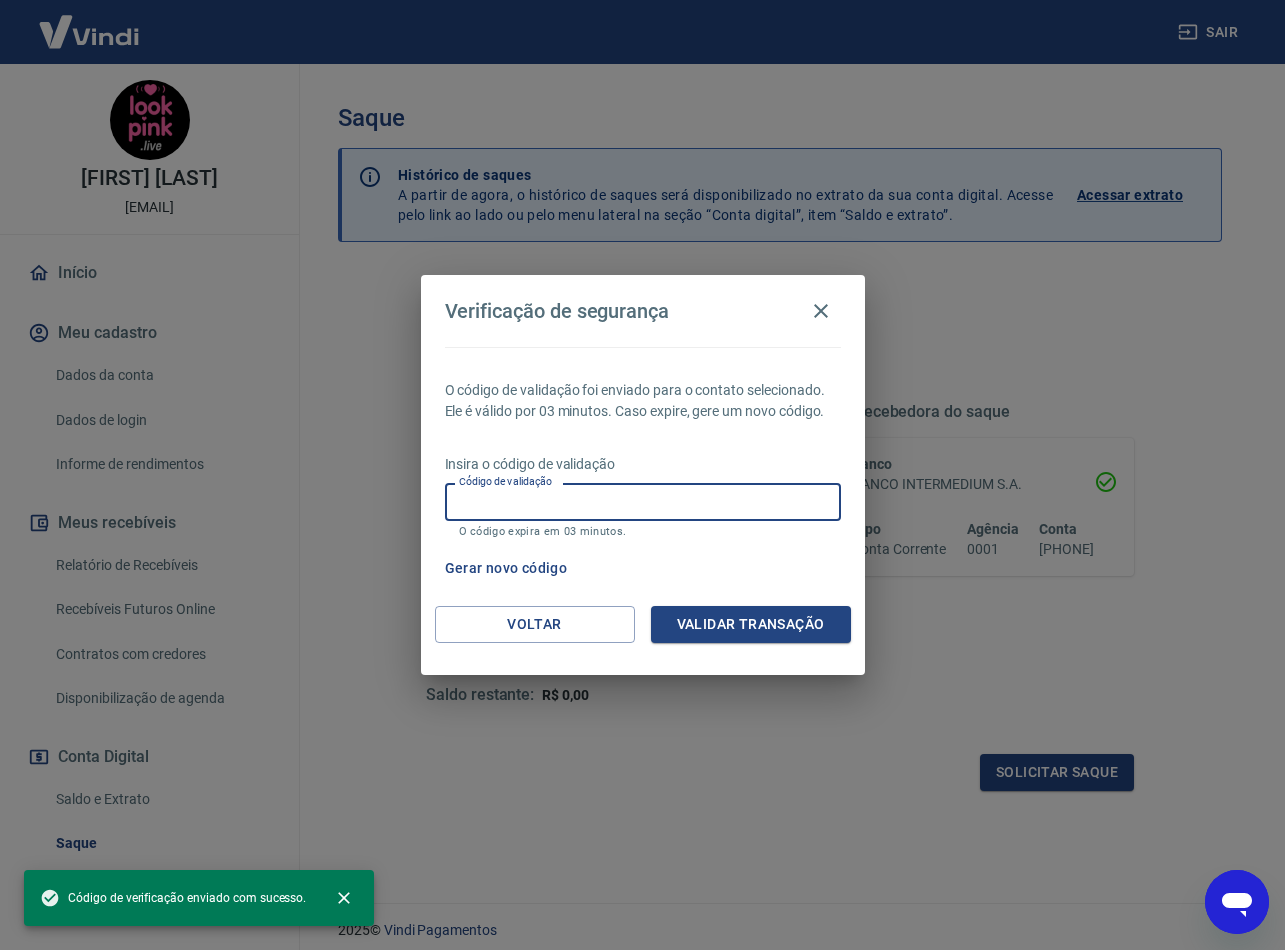 click on "Código de validação" at bounding box center [643, 501] 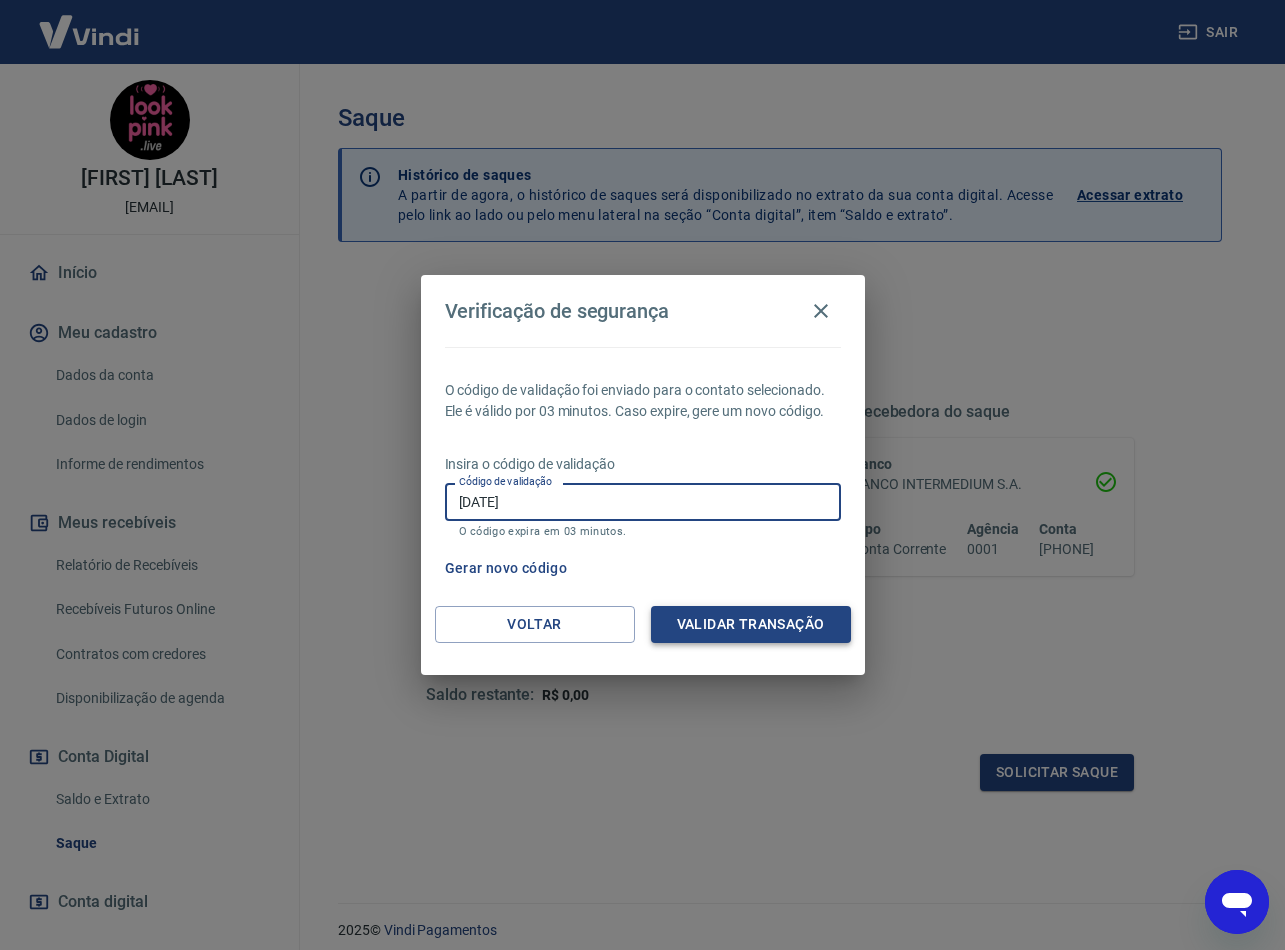 type on "[DATE]" 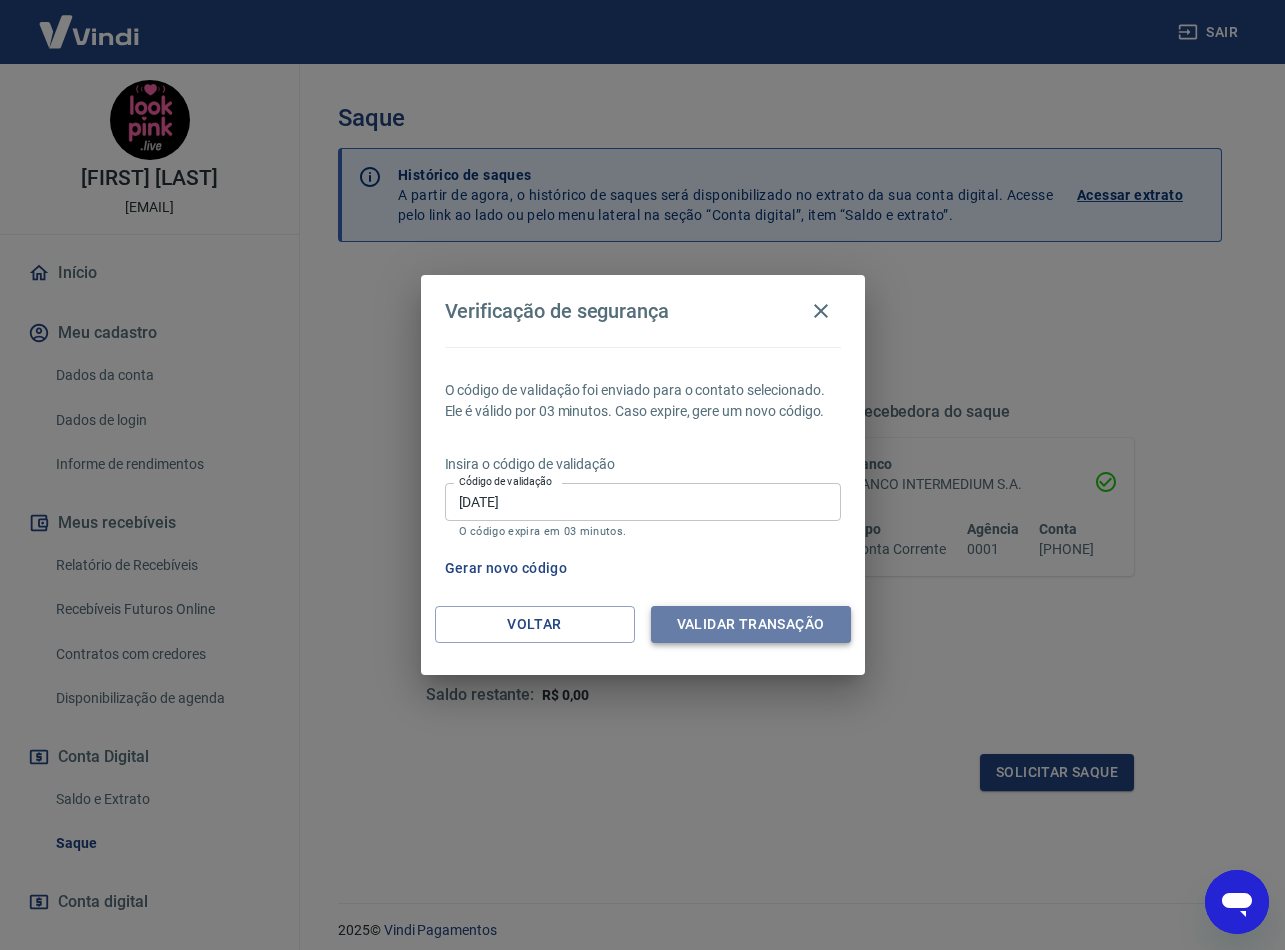 click on "Validar transação" at bounding box center [751, 624] 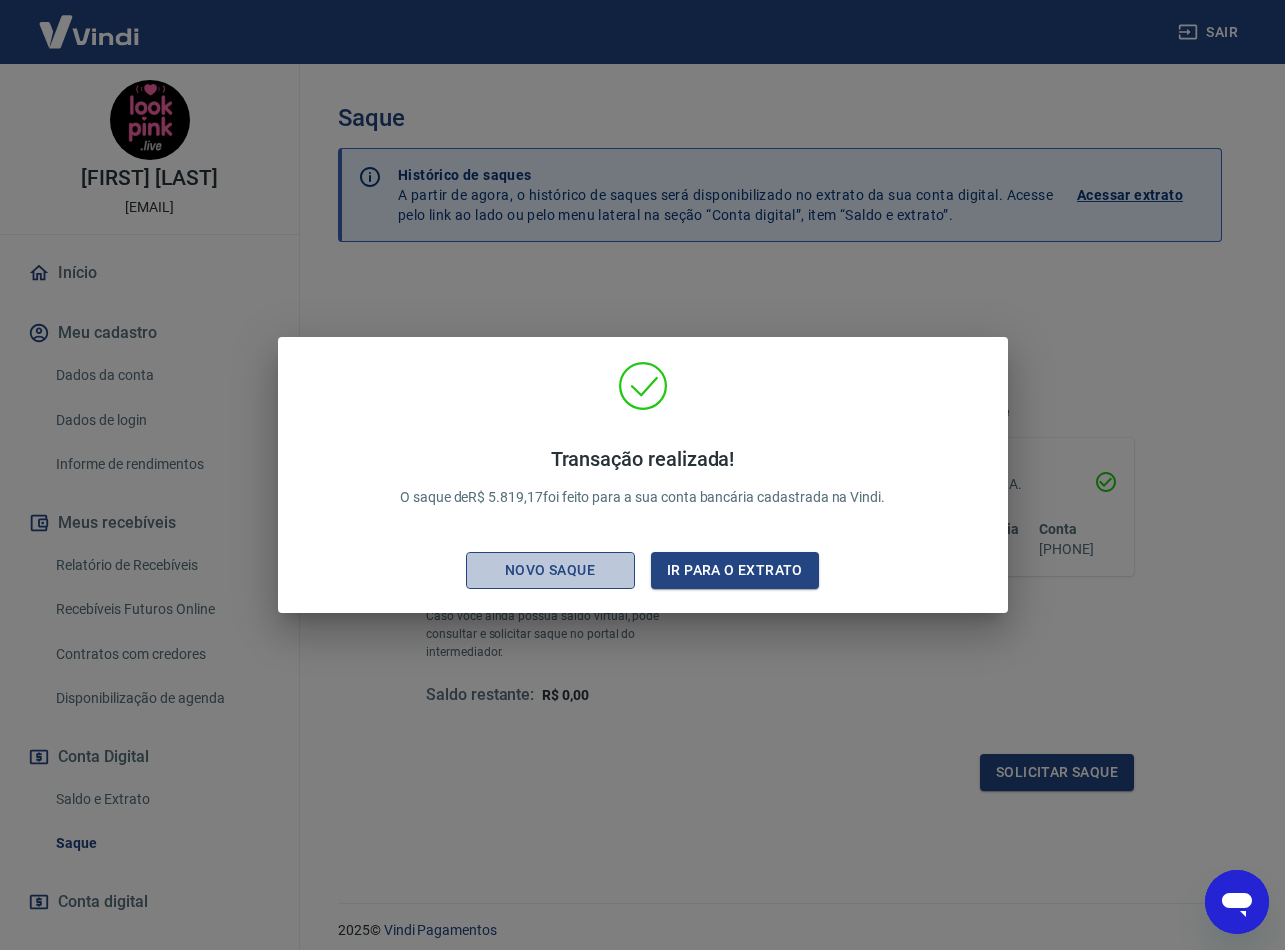 click on "Novo saque" at bounding box center (550, 570) 